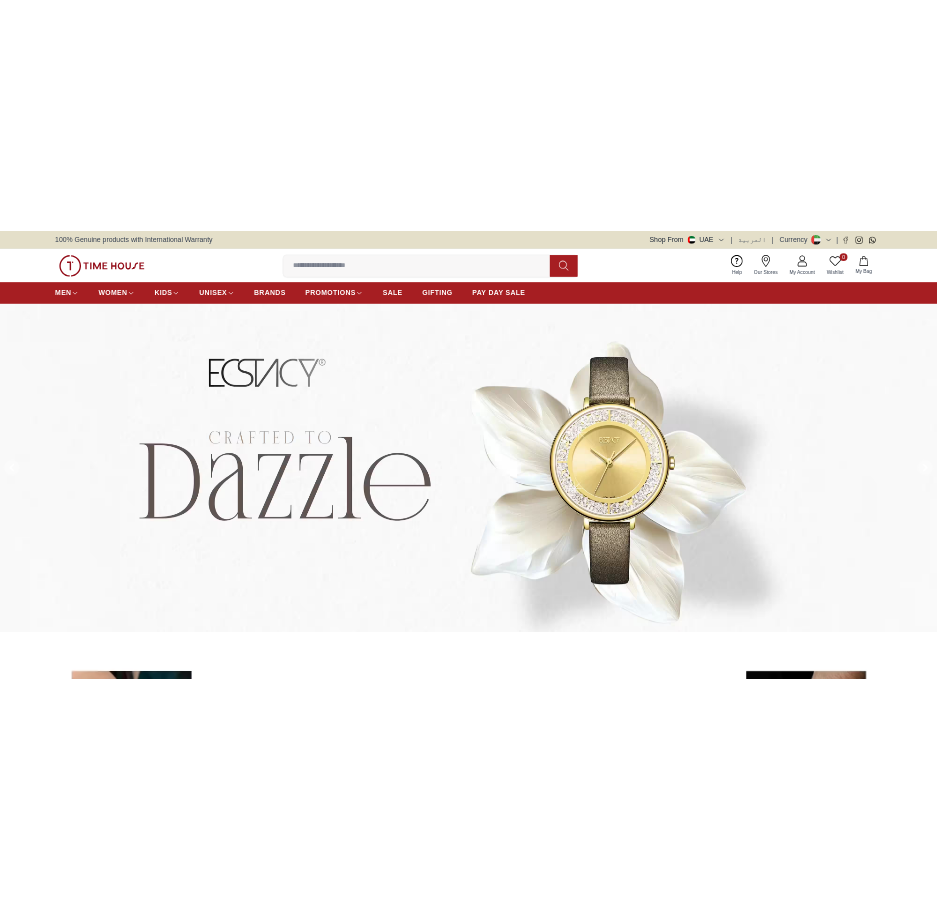 scroll, scrollTop: 0, scrollLeft: 0, axis: both 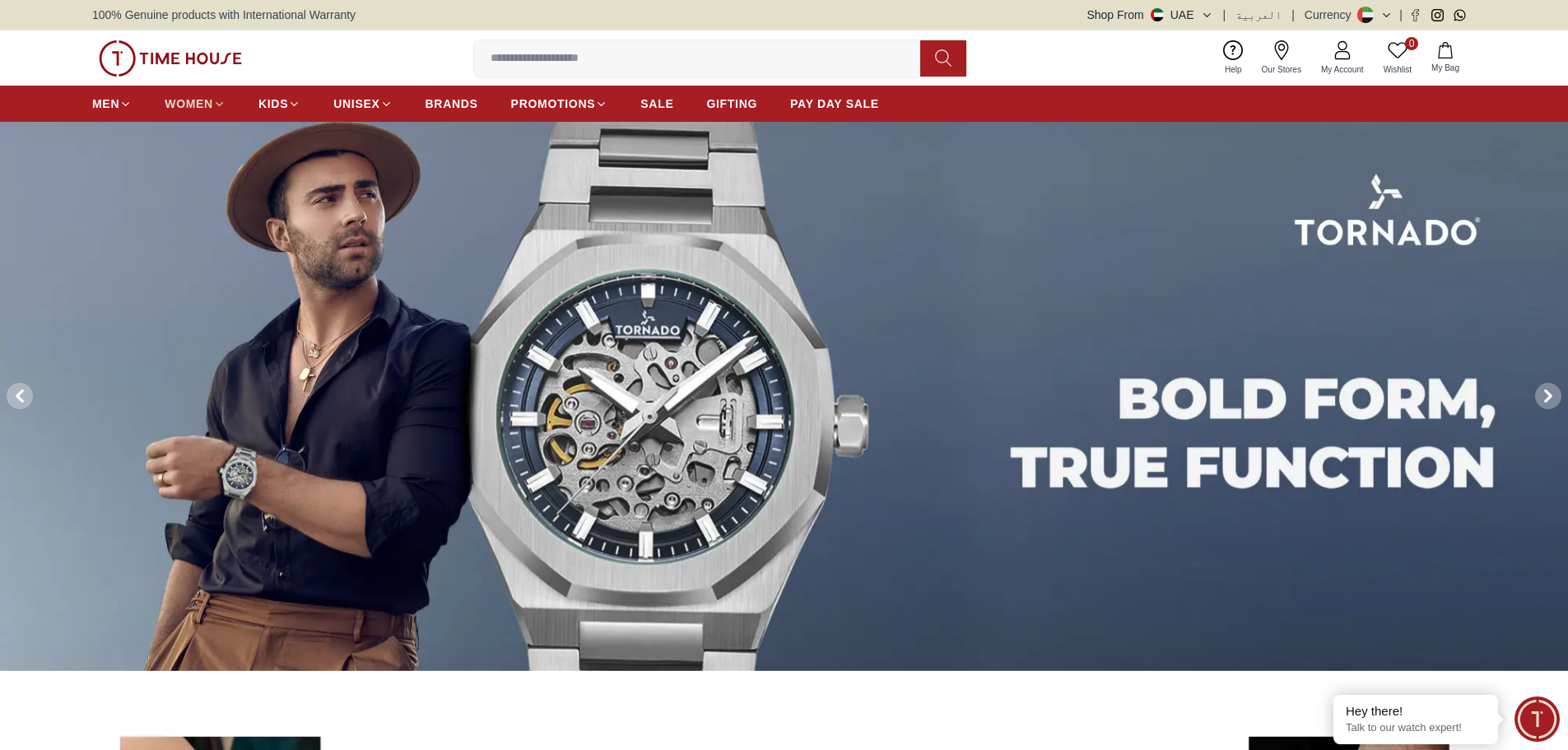 click 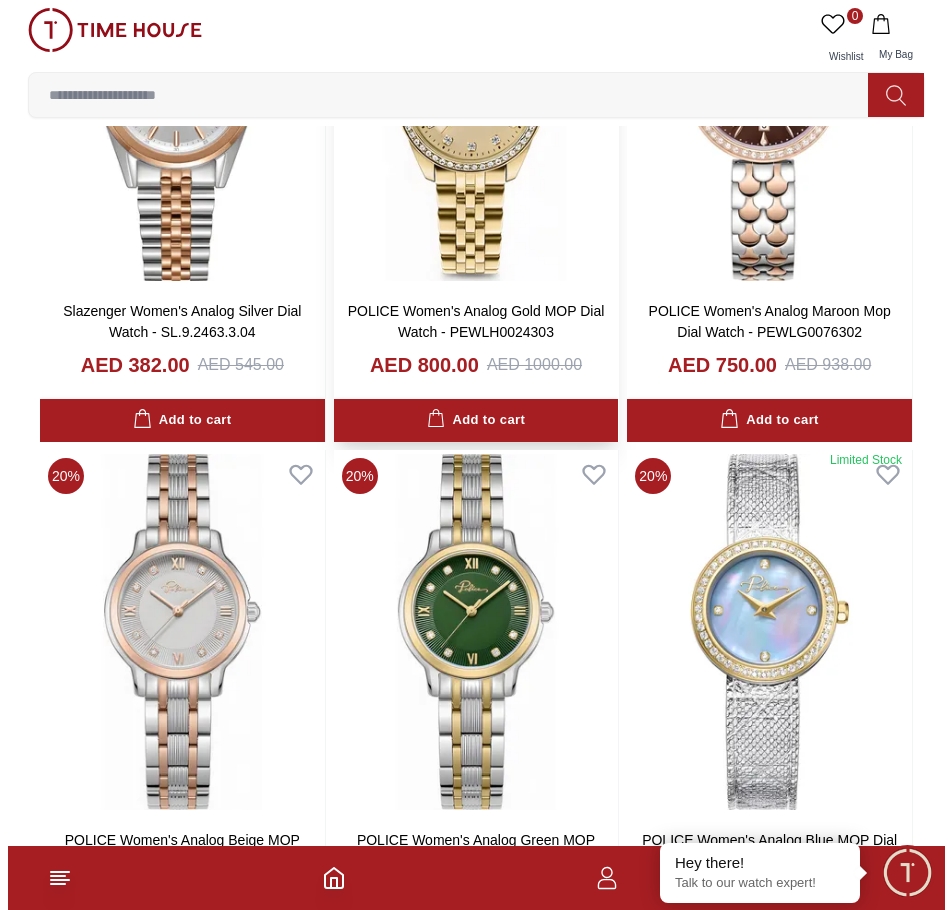 scroll, scrollTop: 0, scrollLeft: 0, axis: both 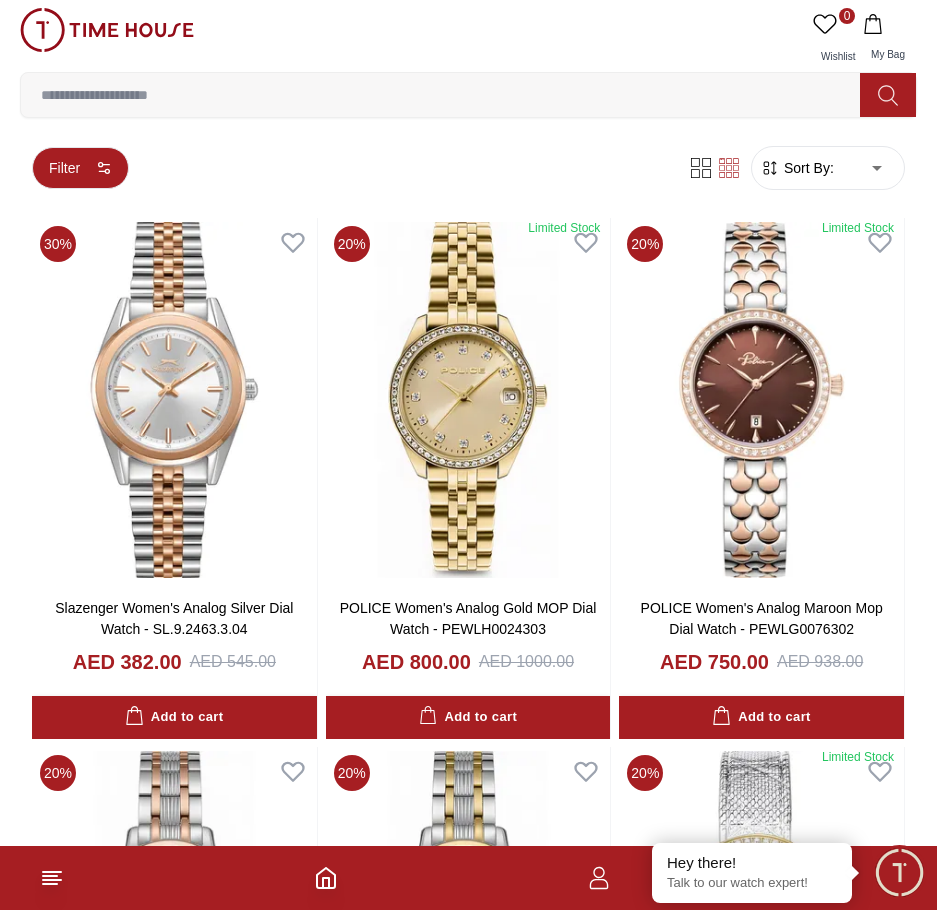 click 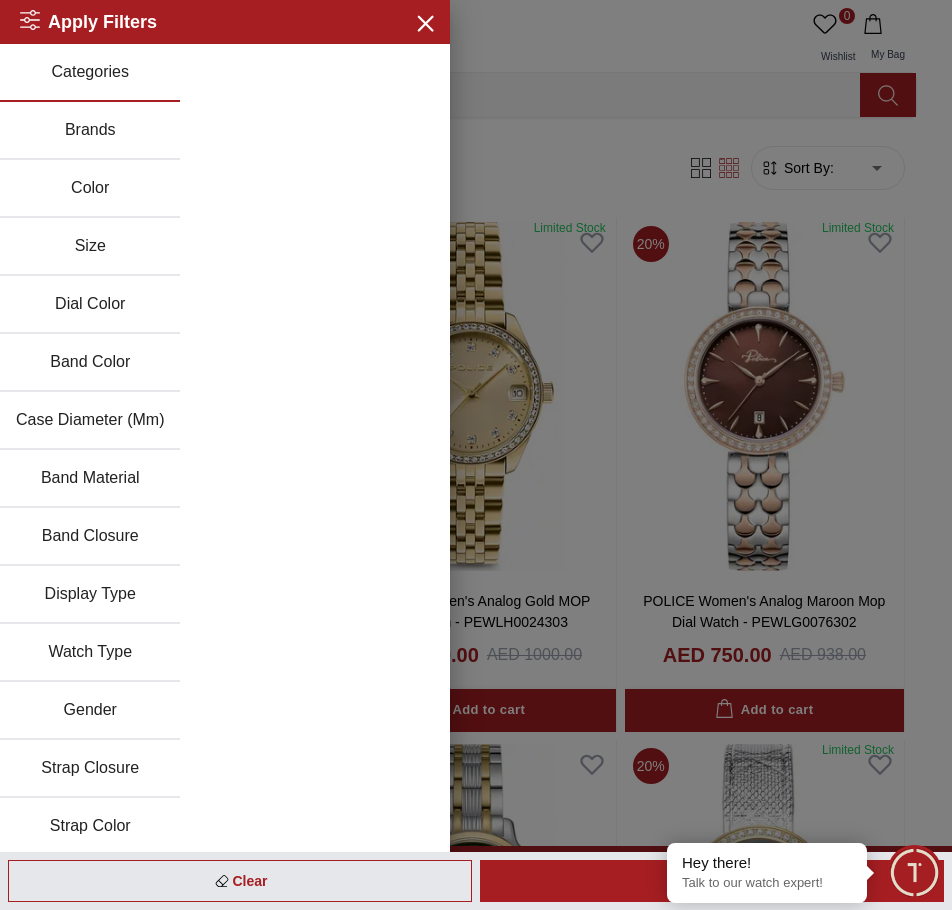 click on "Brands" at bounding box center (90, 131) 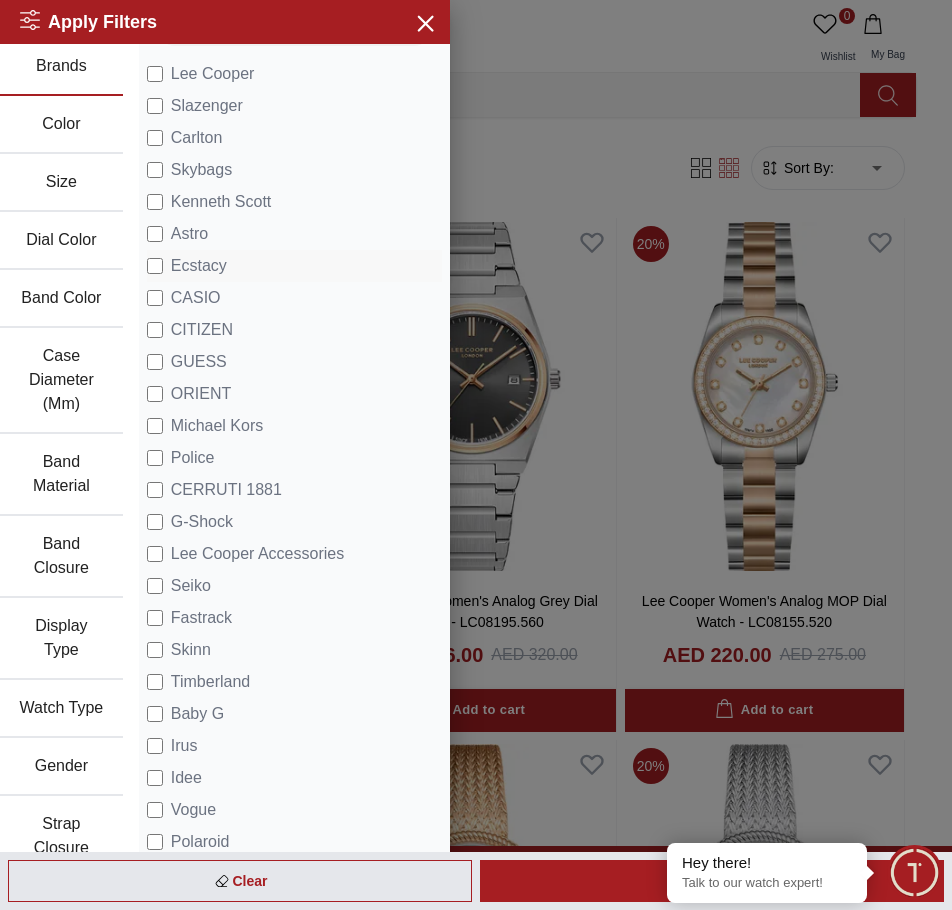 scroll, scrollTop: 100, scrollLeft: 0, axis: vertical 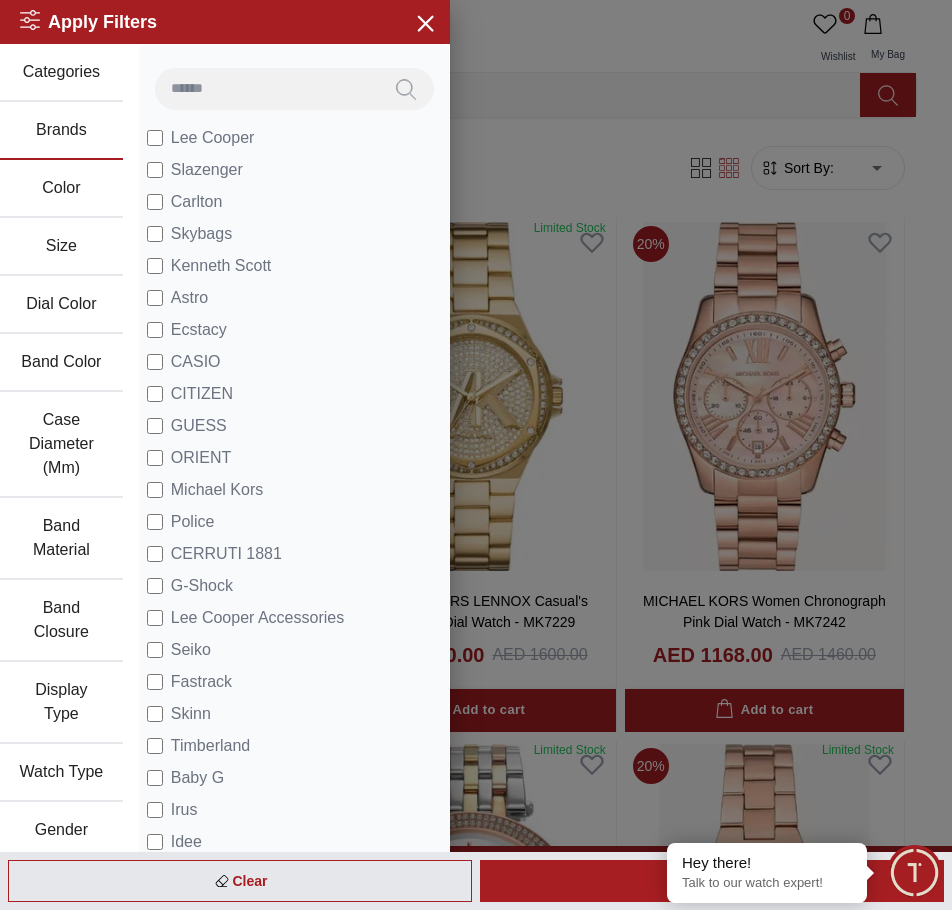 click at bounding box center [476, 455] 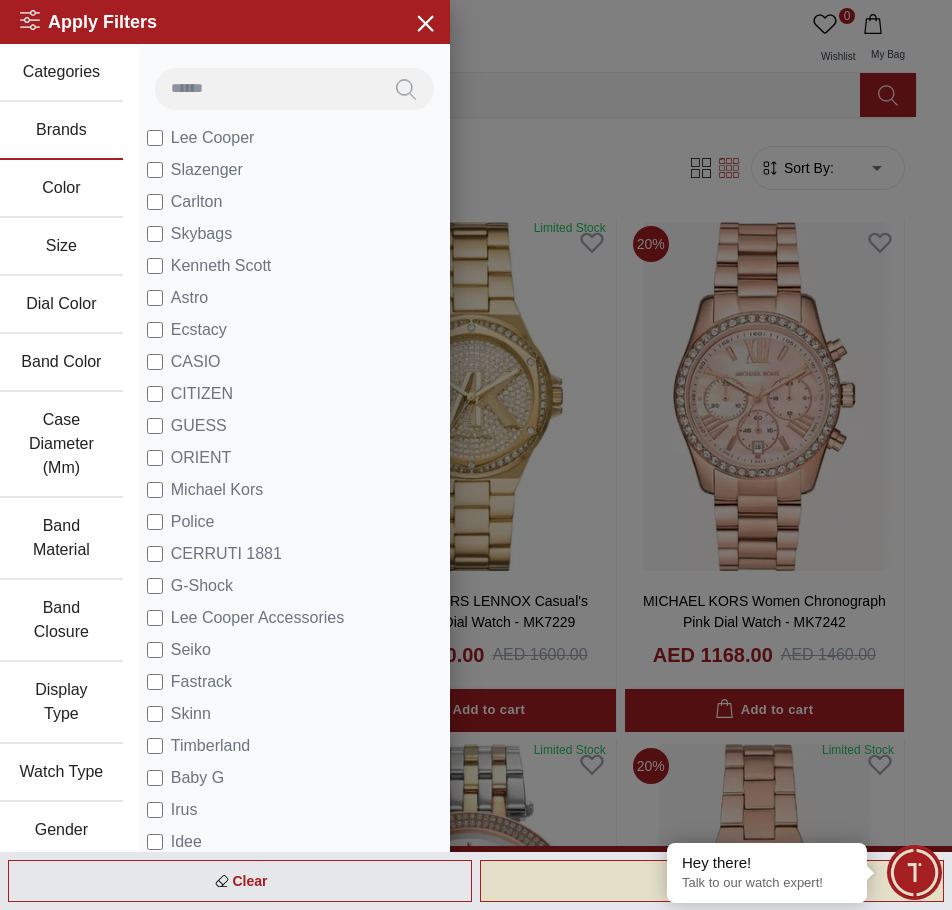 click on "Apply" at bounding box center (712, 881) 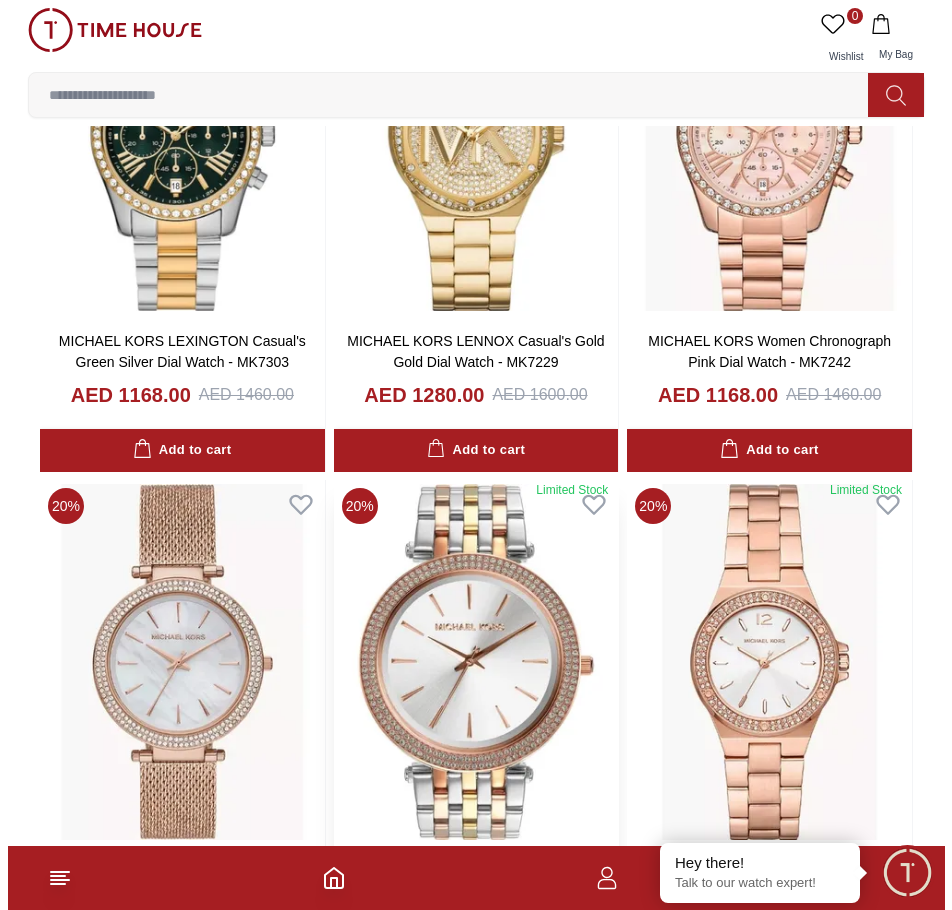 scroll, scrollTop: 0, scrollLeft: 0, axis: both 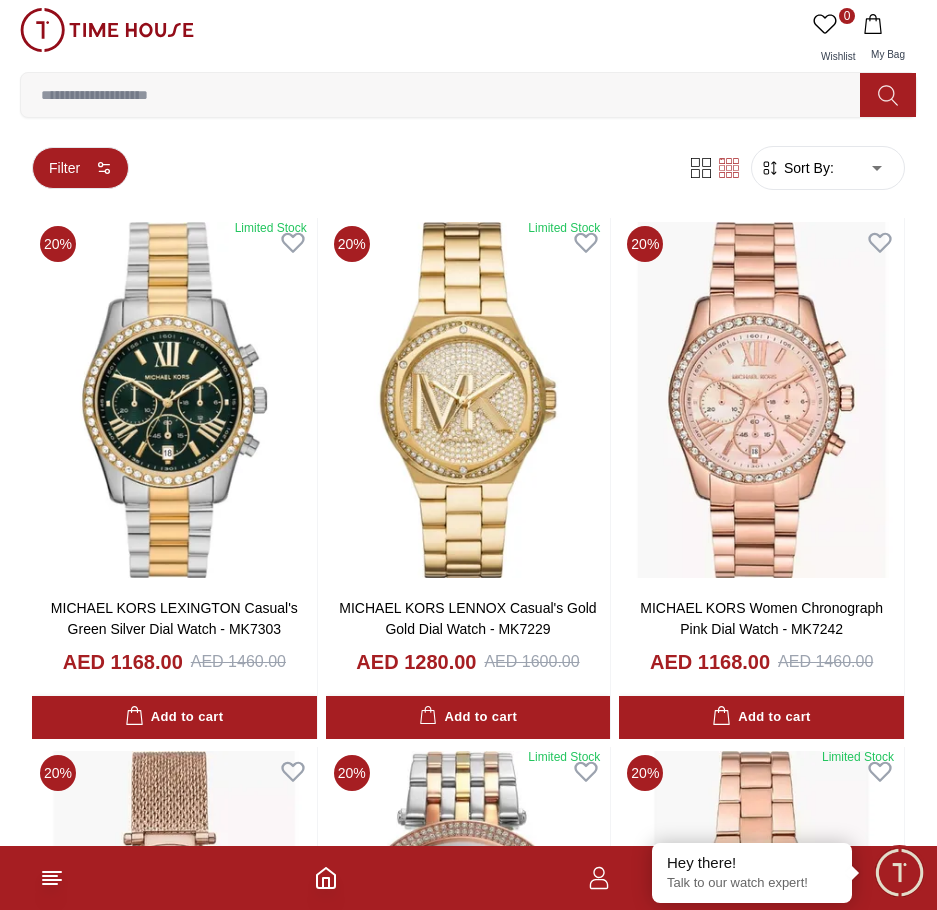 click on "Filter" at bounding box center [80, 168] 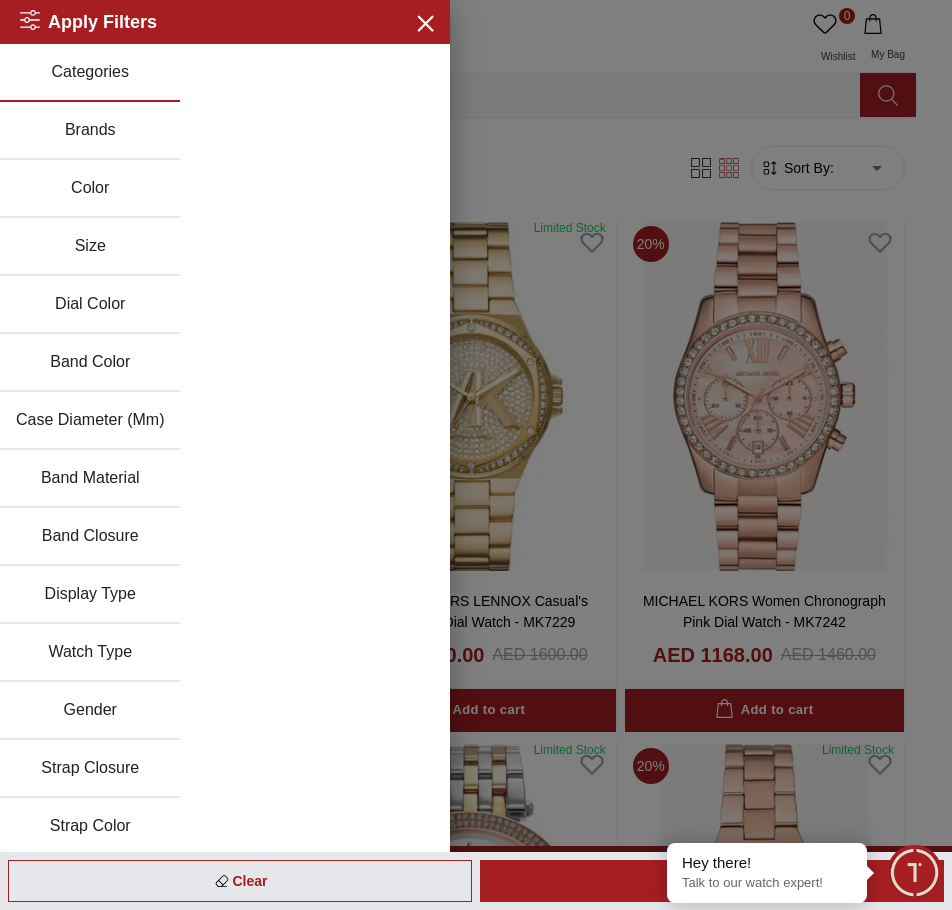 click on "Brands" at bounding box center [90, 131] 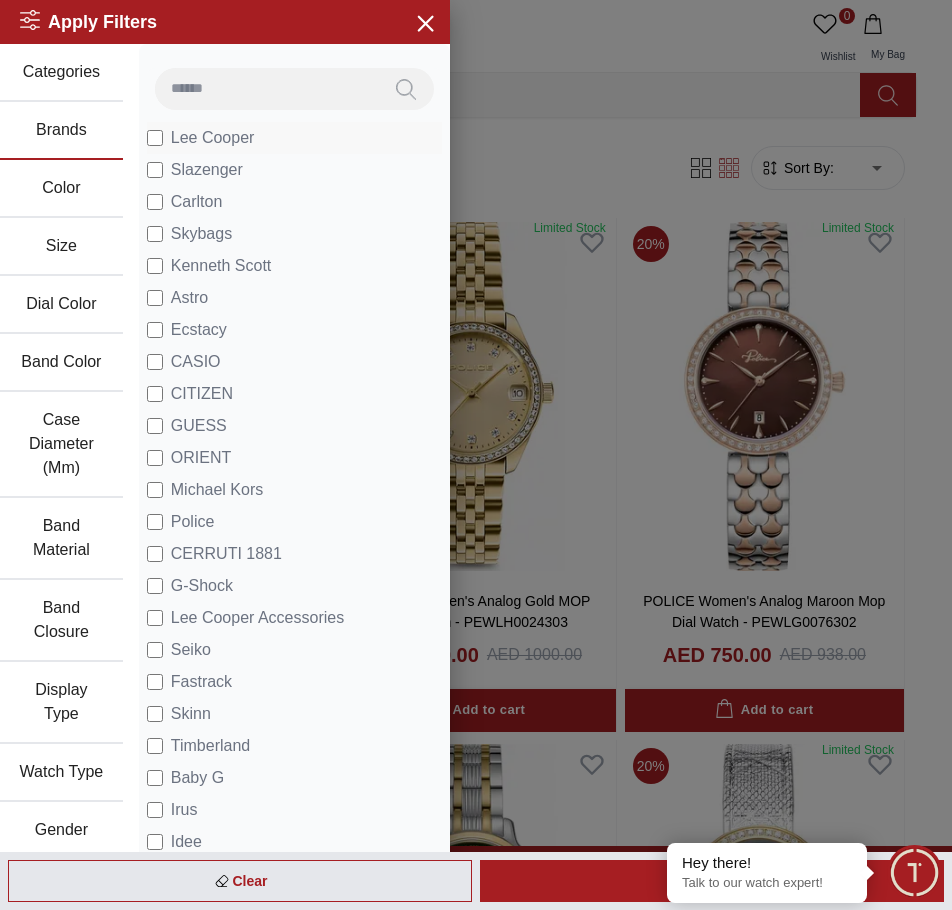 click on "Lee Cooper" at bounding box center [201, 138] 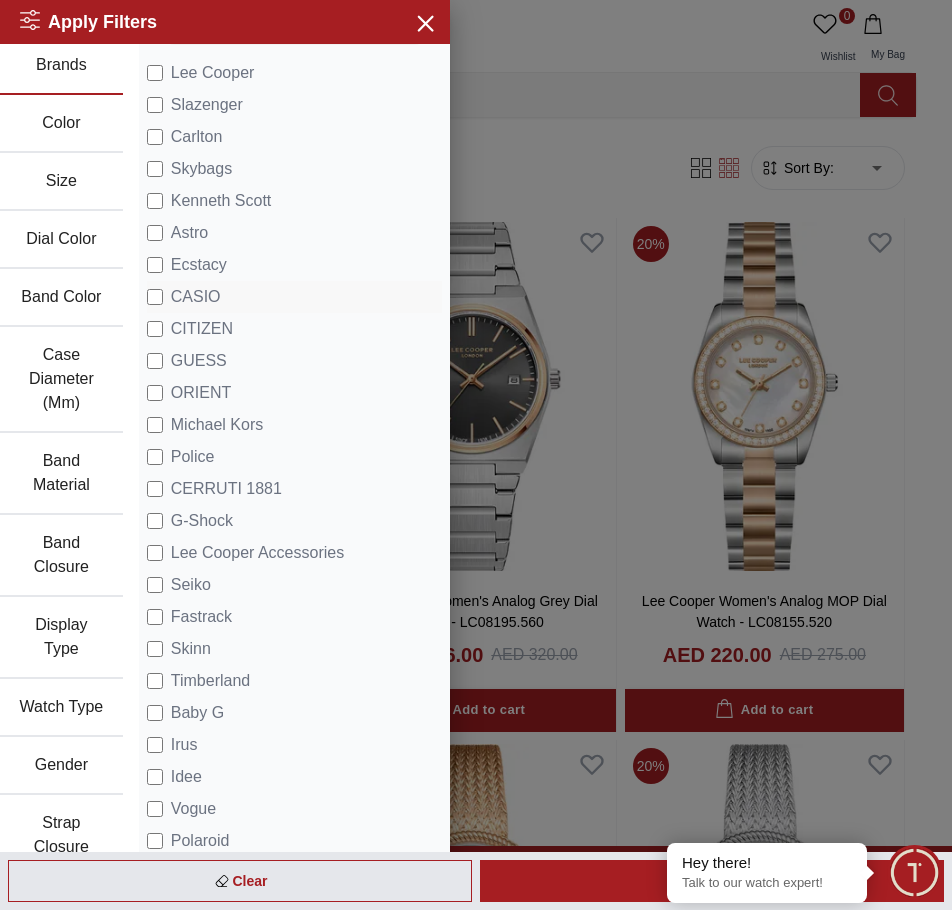 scroll, scrollTop: 100, scrollLeft: 0, axis: vertical 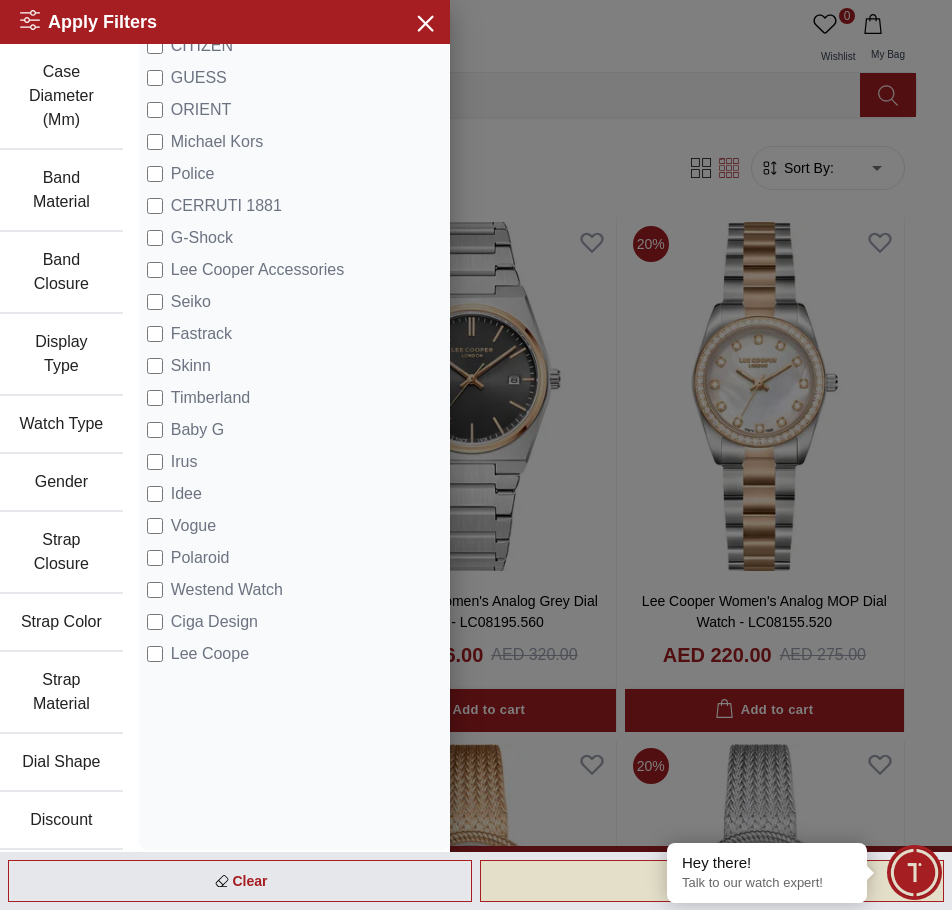 click on "Apply" at bounding box center [712, 881] 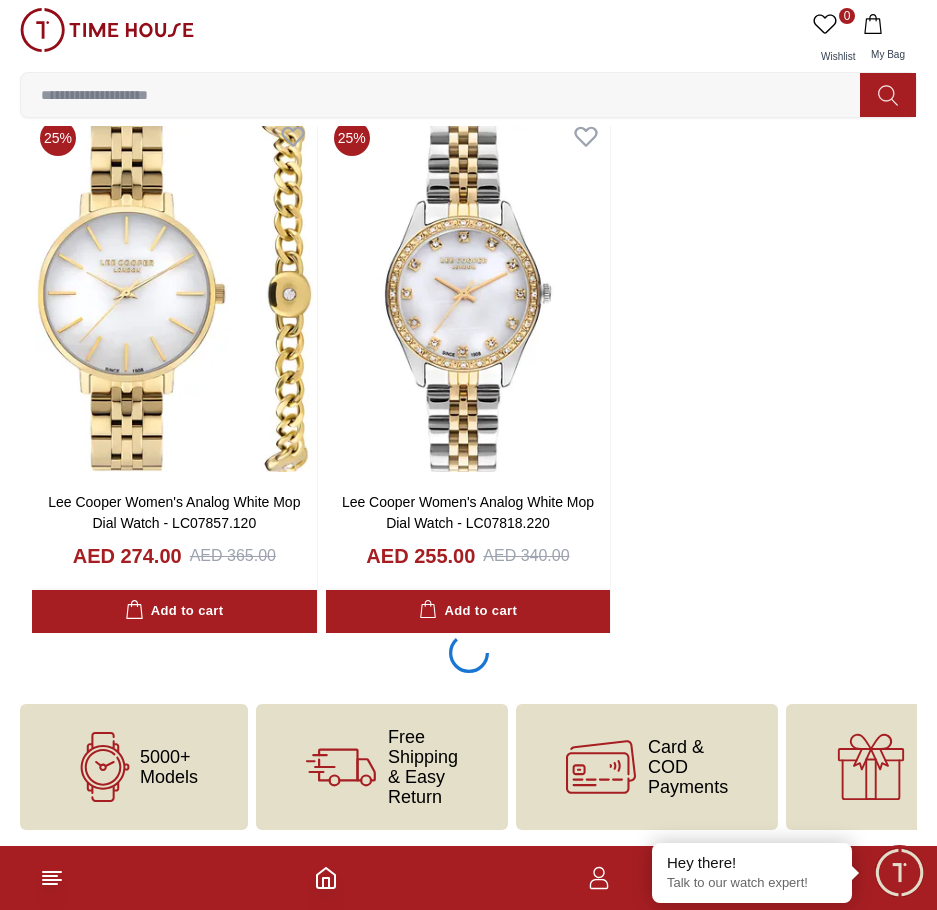 scroll, scrollTop: 3297, scrollLeft: 0, axis: vertical 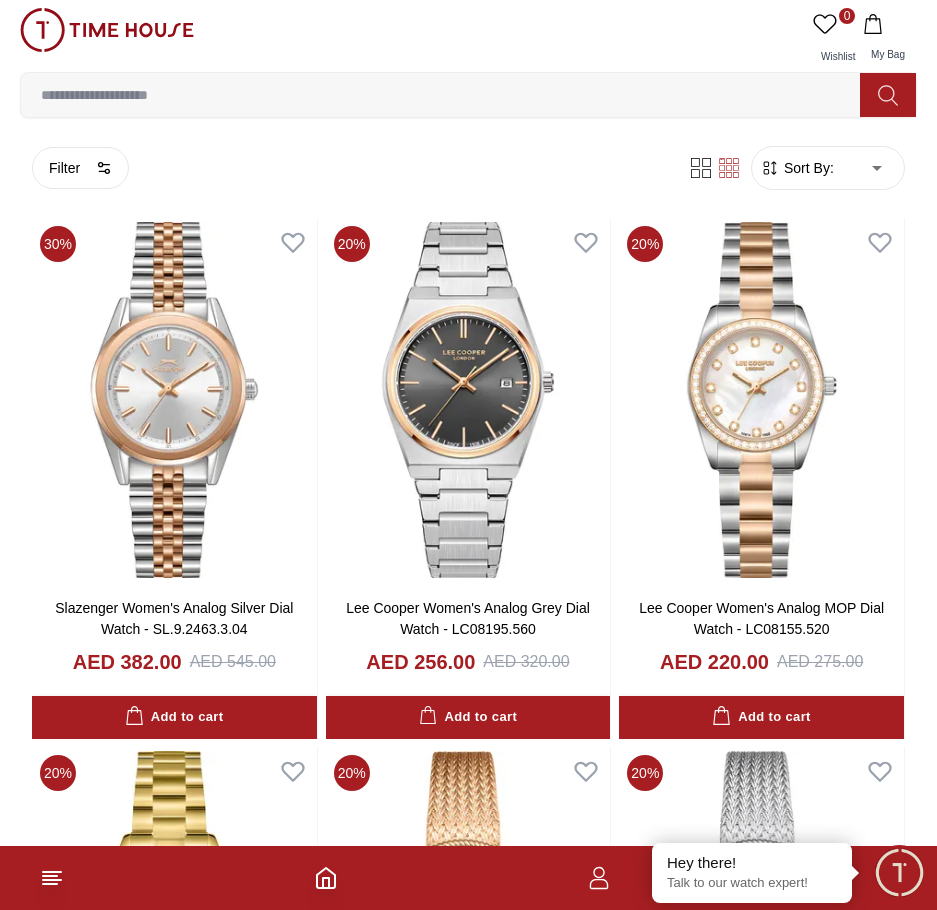 click on "Sort By:" at bounding box center [807, 168] 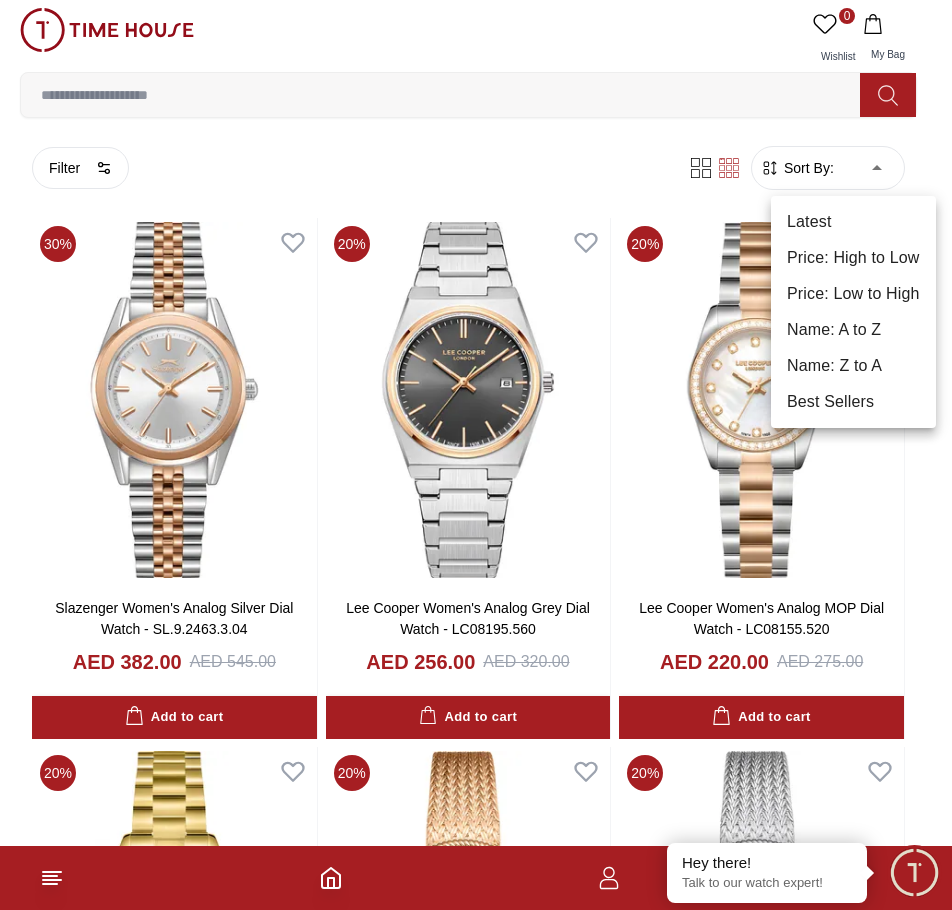 click on "100% Genuine products with International Warranty Shop From UAE | العربية |     Currency    | 0 Wishlist My Bag Help Our Stores My Account 0 Wishlist My Bag MEN WOMEN KIDS UNISEX BRANDS PROMOTIONS SALE GIFTING PAY DAY SALE Home Women    Filter By Clear Brands Lee Cooper Slazenger Kenneth Scott Ecstacy CASIO CITIZEN GUESS Michael Kors Police G-Shock Lee Cooper Accessories Irus Idee Vogue Polaroid Ciga Design Color Black Green Blue Red Dark Blue Silver Rose Gold Grey White Mop White White / Rose Gold Silver / Silver Silver / Gold Silver / Rose Gold Black / Black Black / Rose Gold Gold Yellow Dark Green Brown White / Silver Light Blue Black /Grey White Mop / Silver Blue / Rose Gold Pink Purple Black  / Rose Gold Green / Green Blue / Blue Navy Blue Blue / Silver Champagne White / Gold Black  Ivory O.Green Peach Green / Silver MOP Light blue Dark green Light green Rose gold Silver / White / Rose Gold Black / Pink Beige Green Sunray  Rose Gold Sunray  Blue MOP Rose Gold MOP MOP / Rose Gold Size 1" at bounding box center [476, 5493] 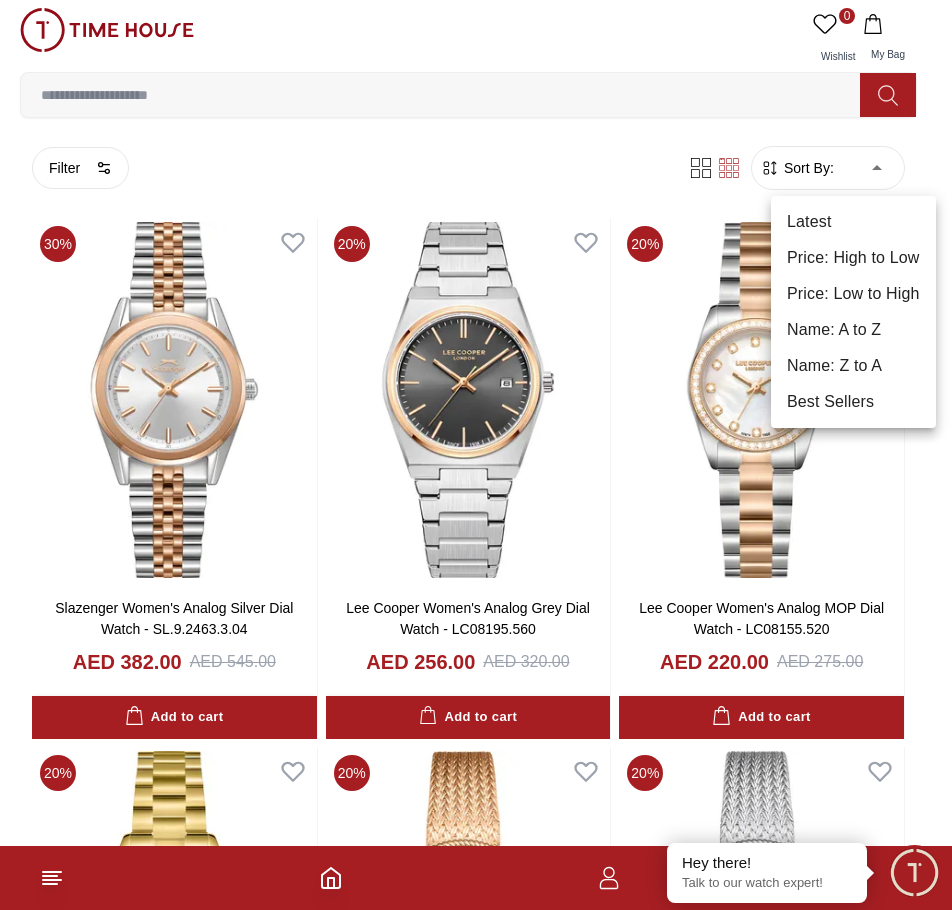 click on "Price: Low to High" at bounding box center (853, 294) 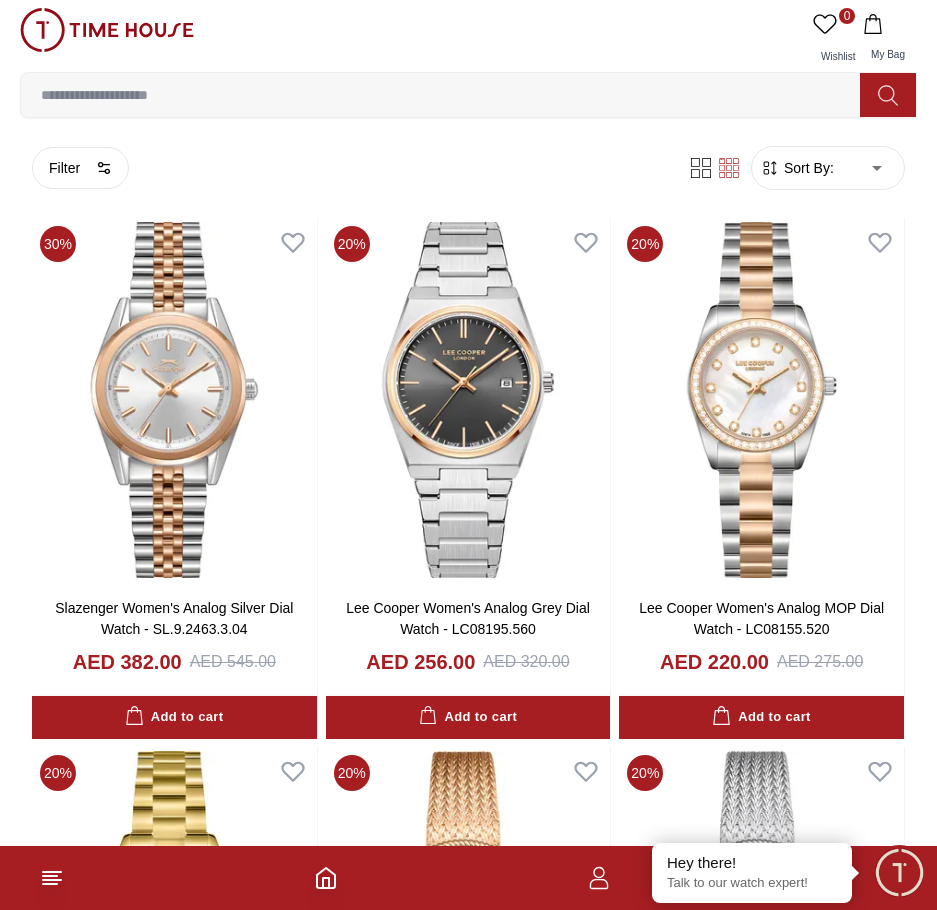 type on "*" 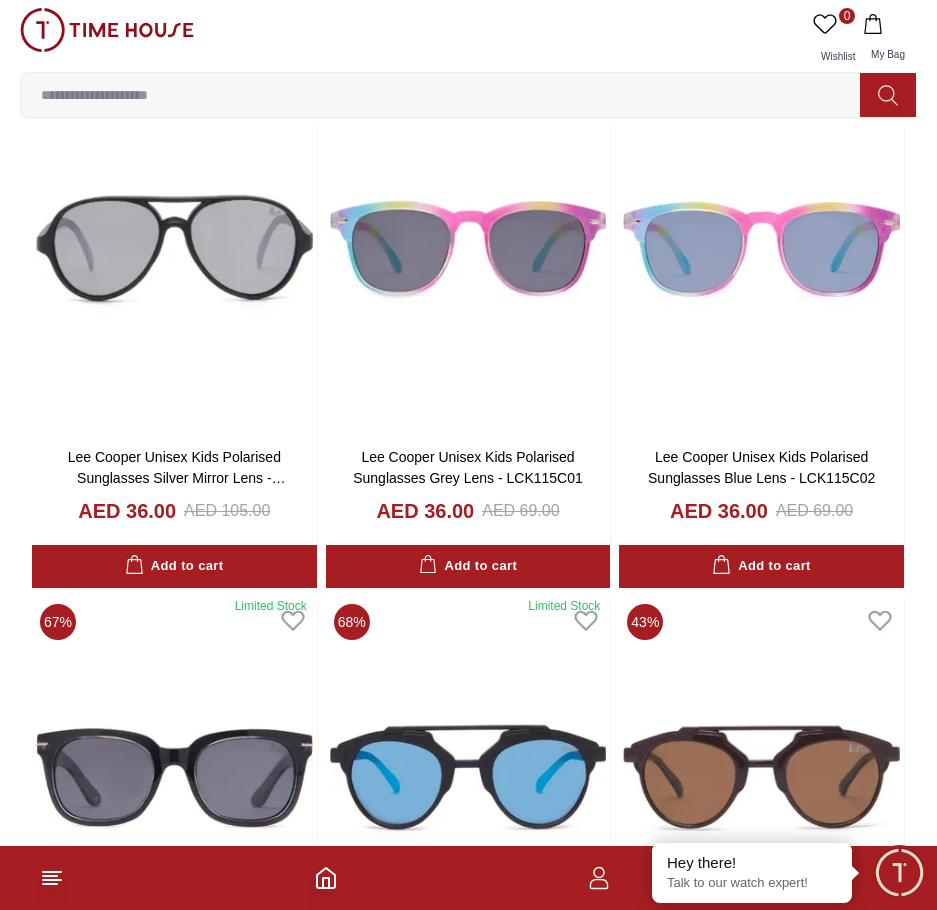 scroll, scrollTop: 0, scrollLeft: 0, axis: both 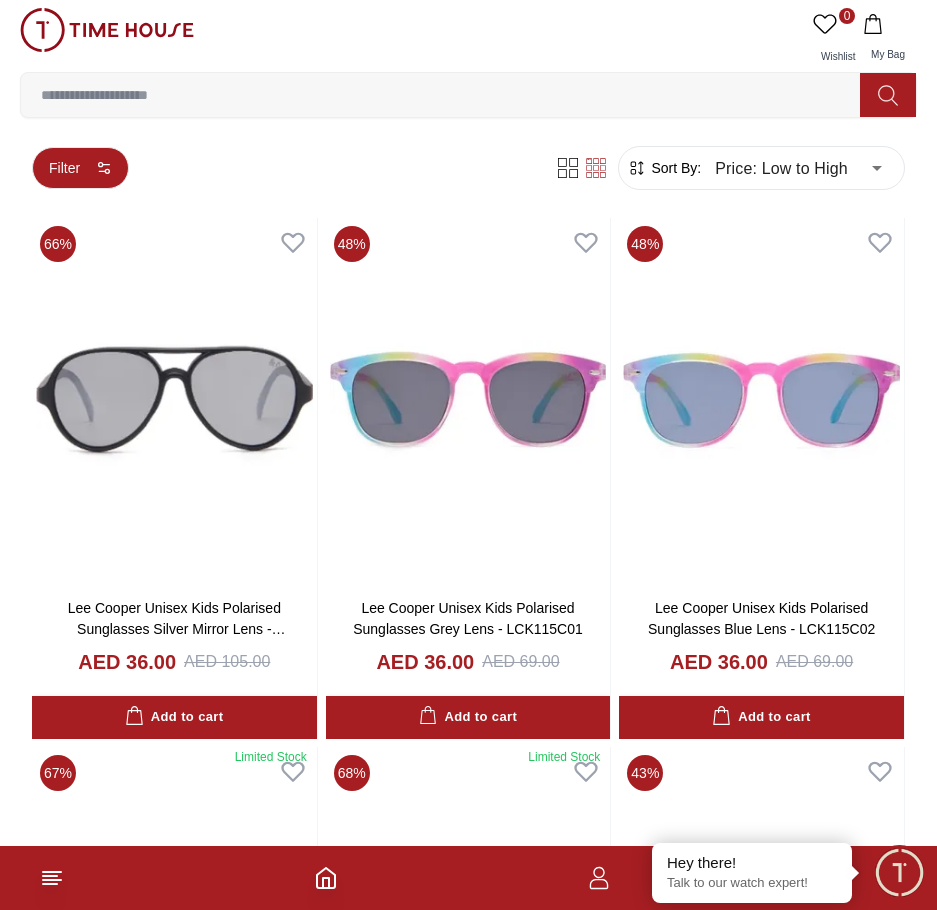 click 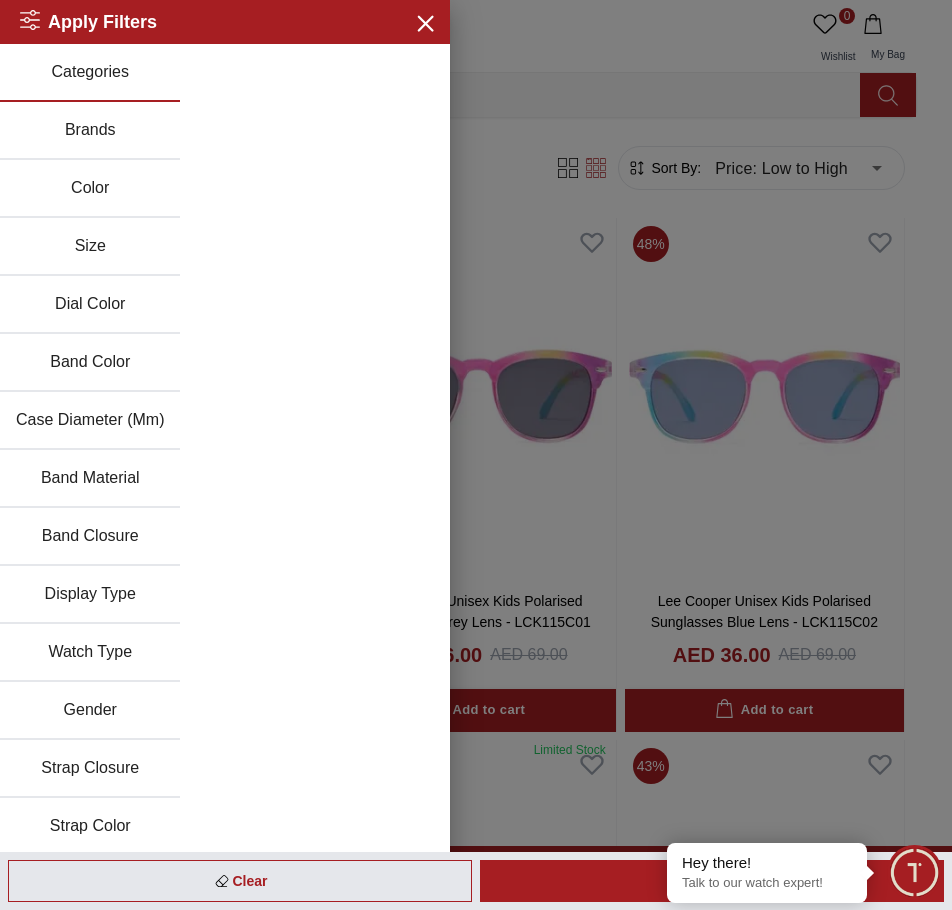 click on "Gender" at bounding box center [90, 711] 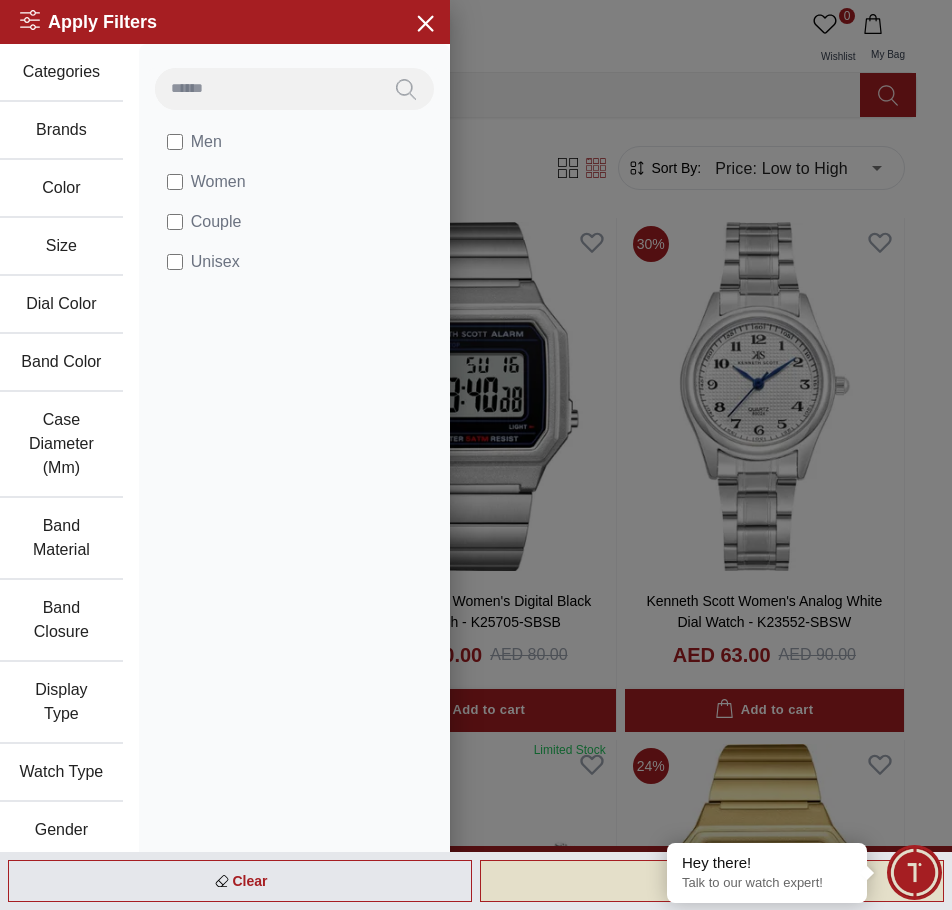 click on "Apply" at bounding box center [712, 881] 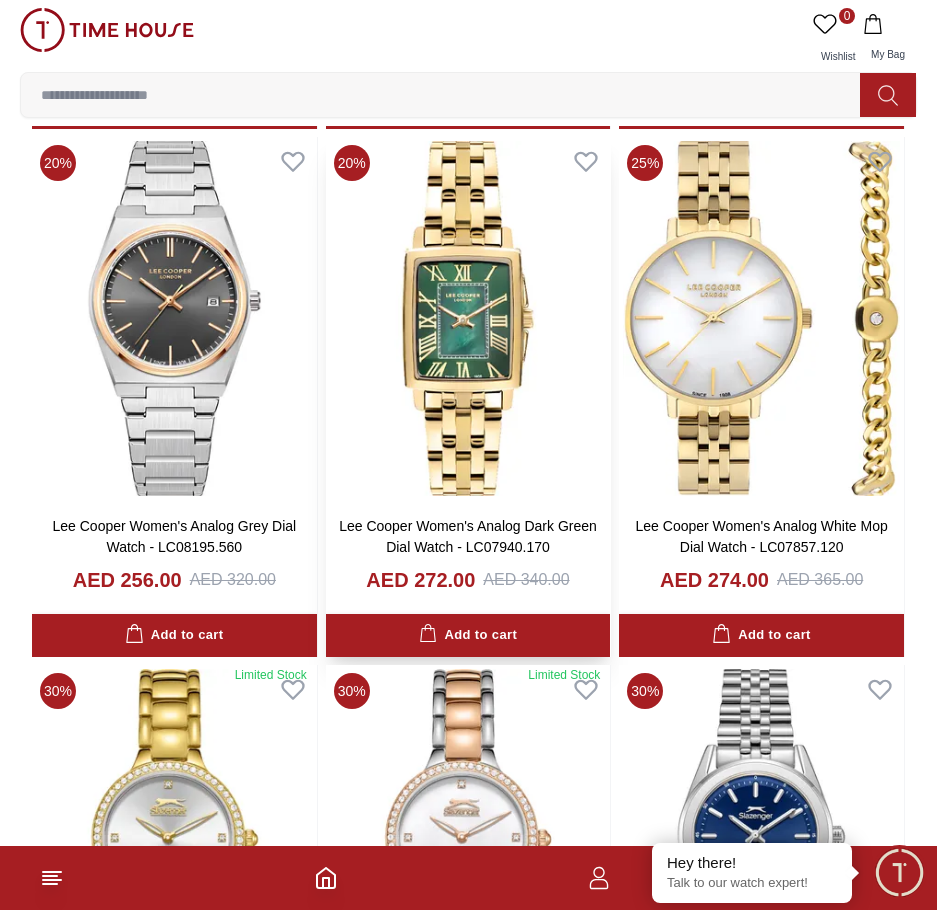 scroll, scrollTop: 3800, scrollLeft: 0, axis: vertical 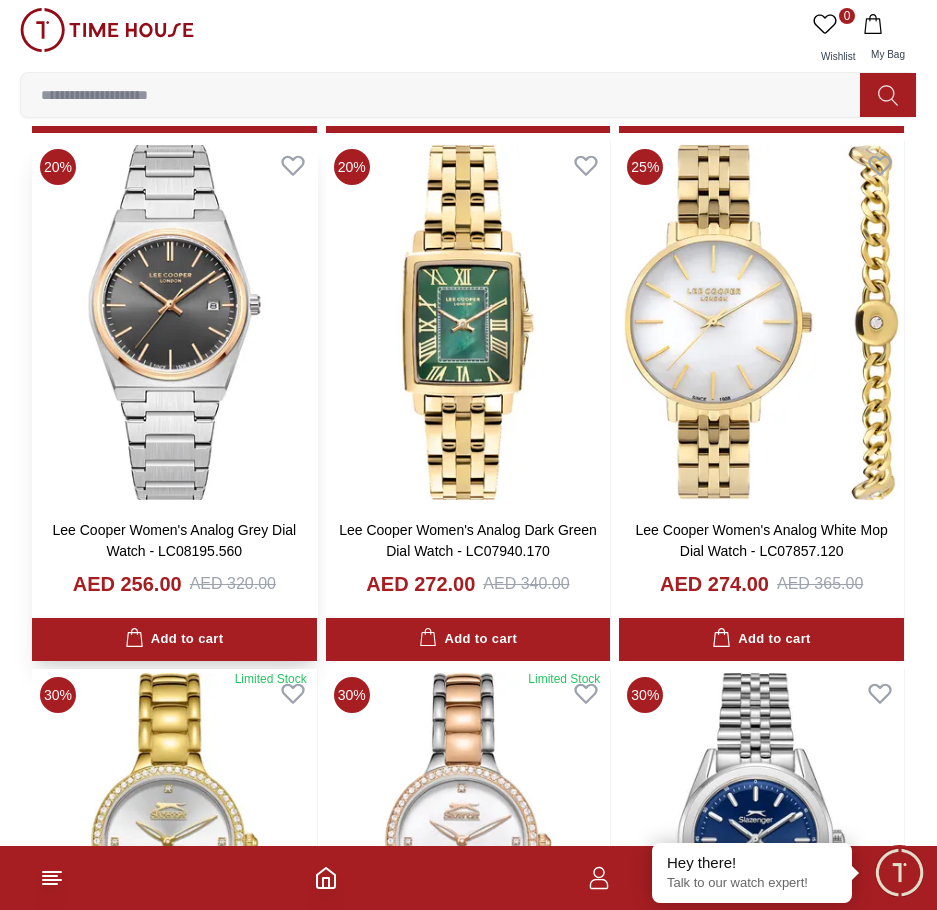 click at bounding box center [174, 323] 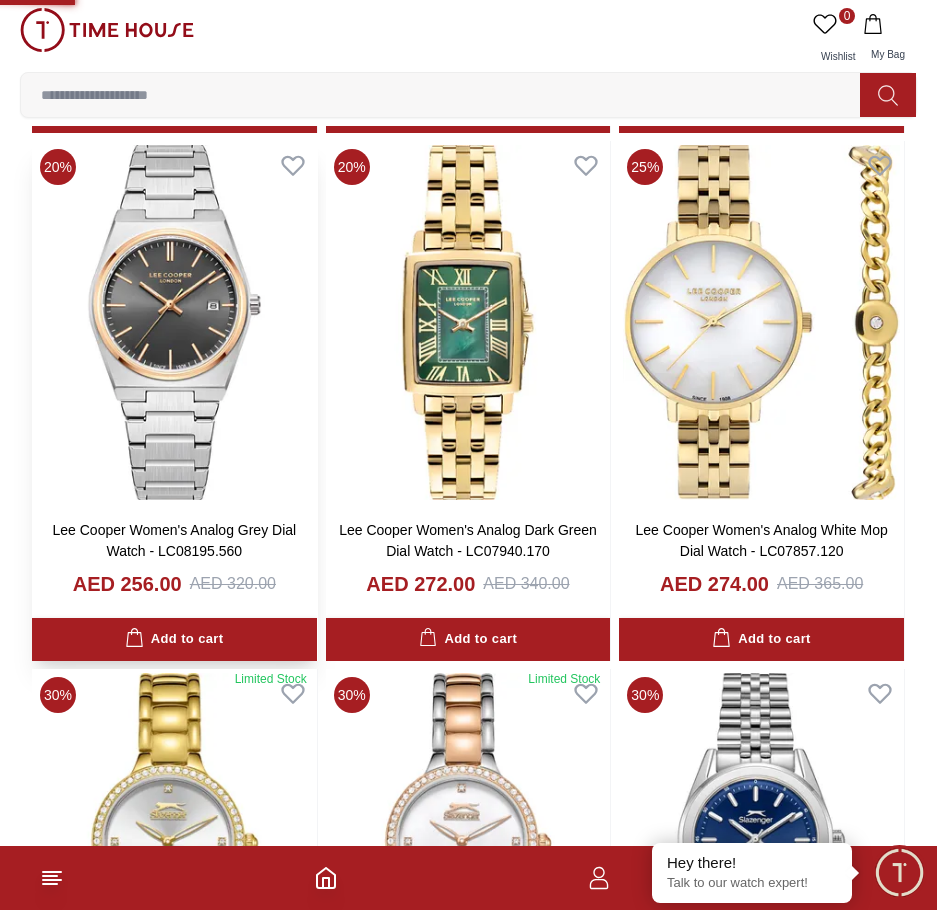 scroll, scrollTop: 0, scrollLeft: 0, axis: both 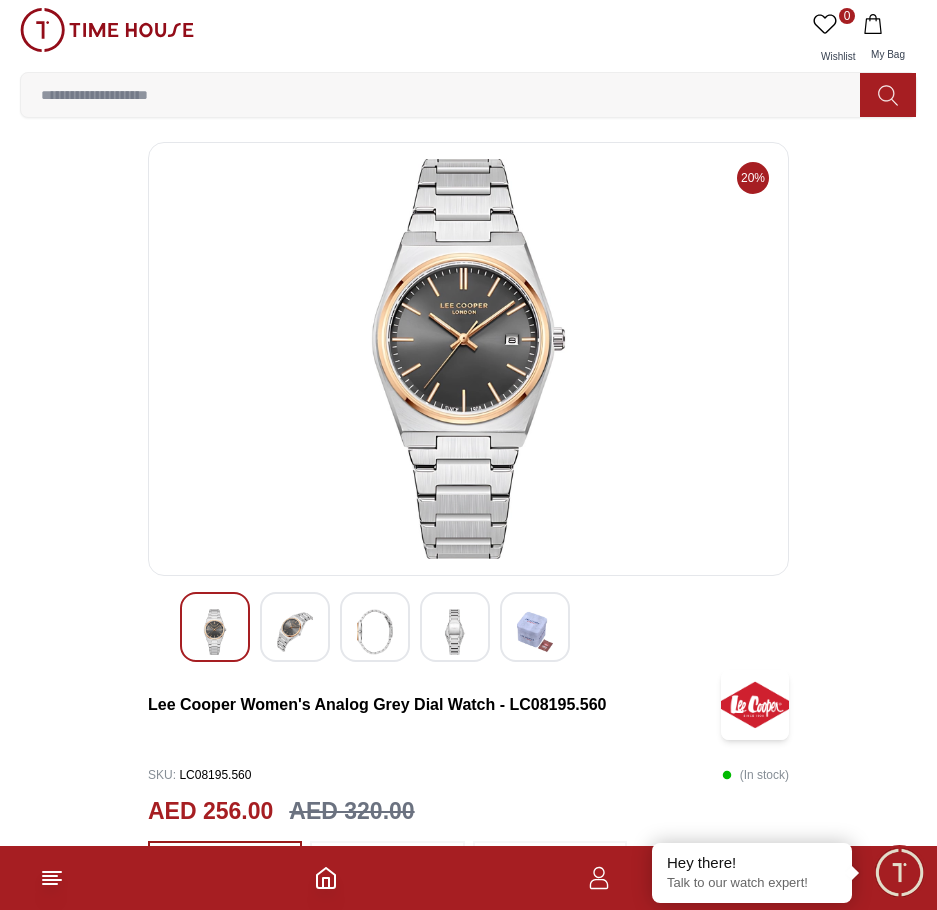 click at bounding box center (295, 632) 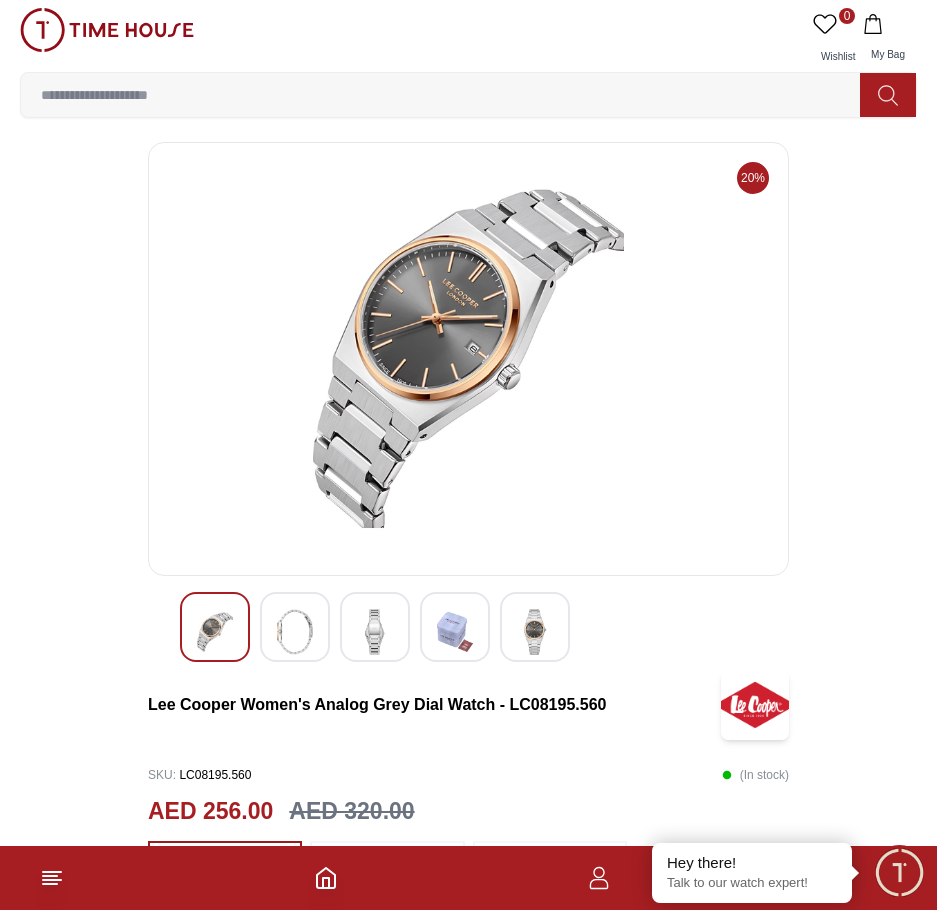 click at bounding box center [375, 627] 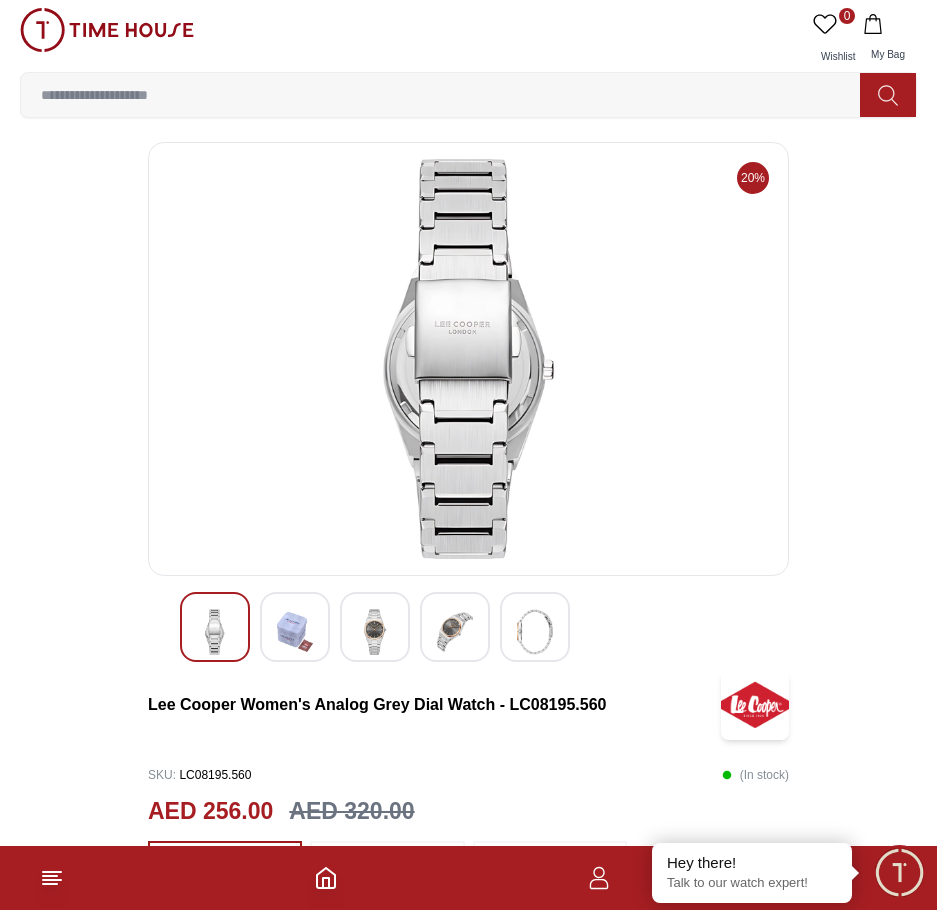 click at bounding box center [468, 627] 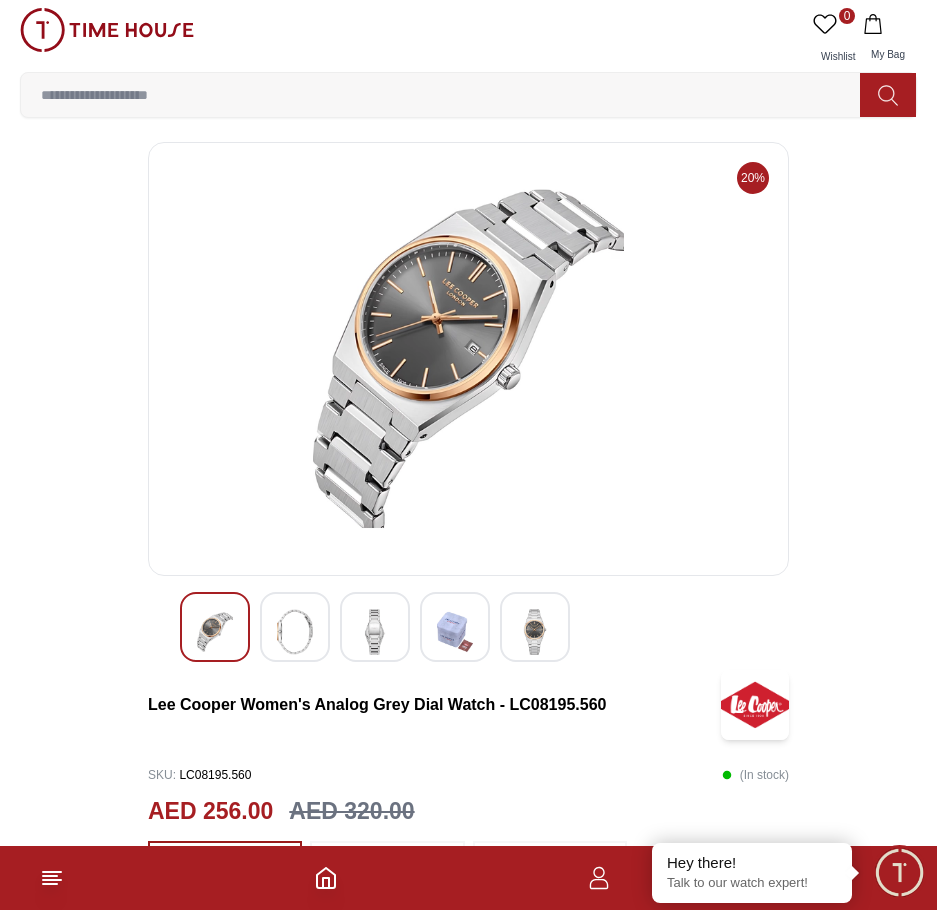 click at bounding box center (535, 627) 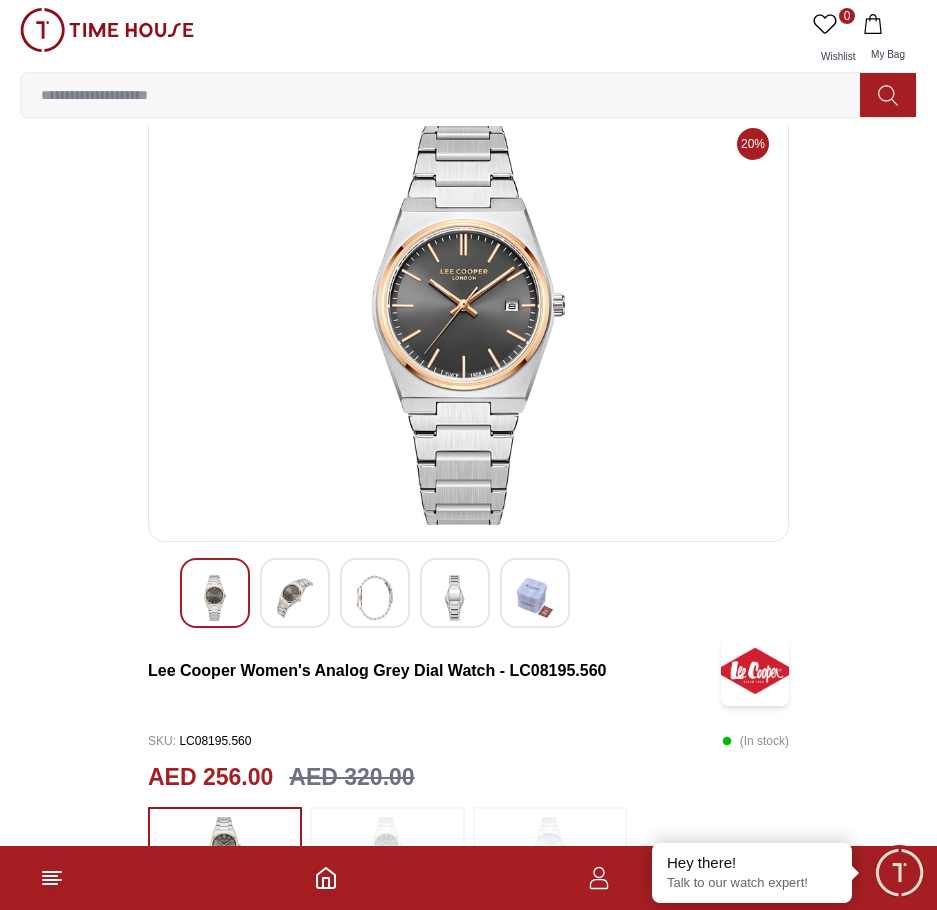 scroll, scrollTop: 0, scrollLeft: 0, axis: both 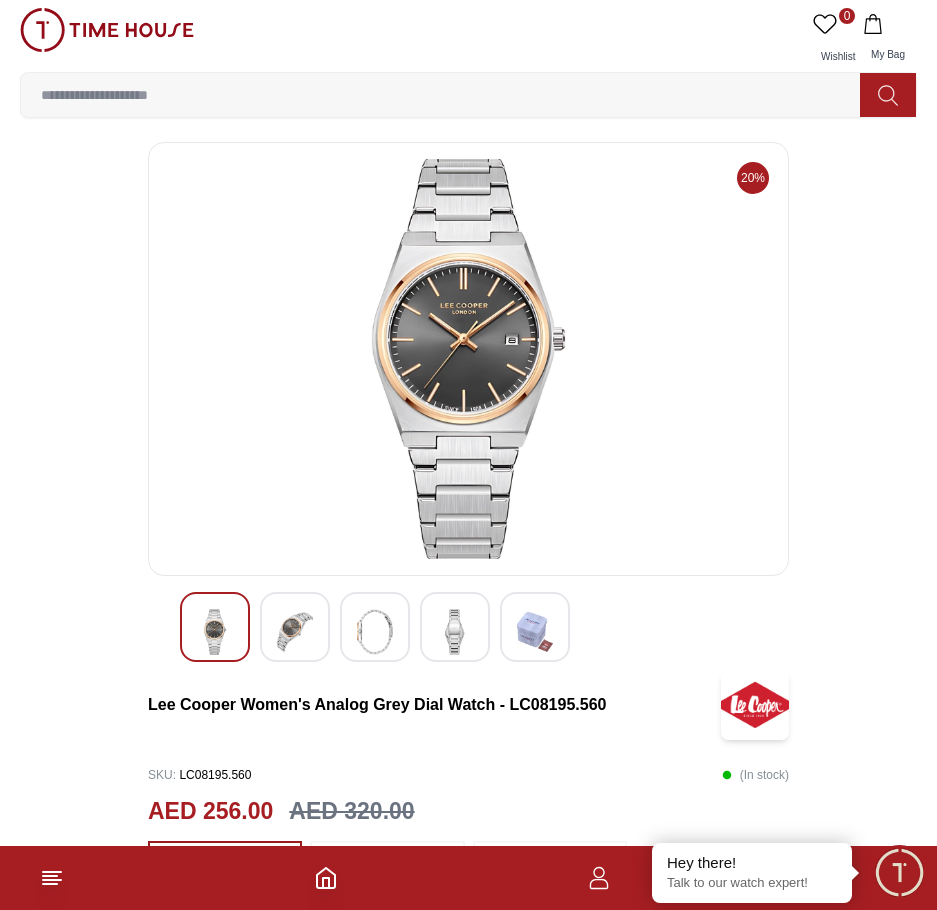 click at bounding box center [295, 627] 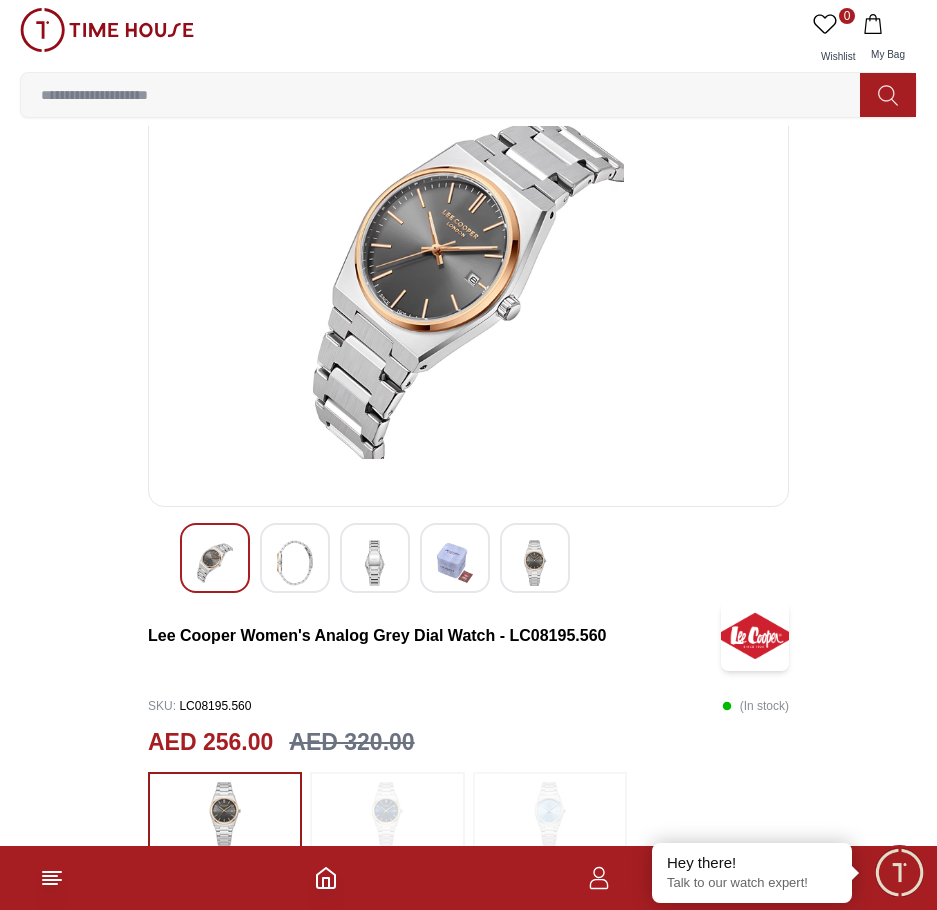 scroll, scrollTop: 0, scrollLeft: 0, axis: both 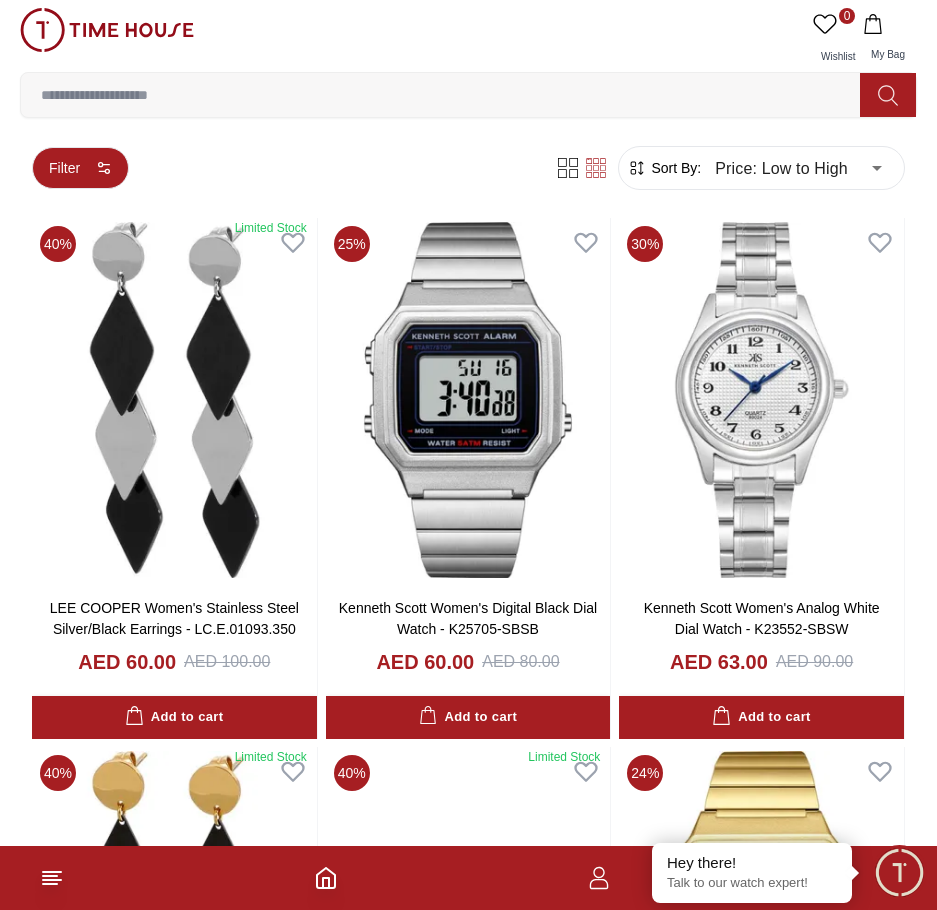 click on "Filter" at bounding box center (80, 168) 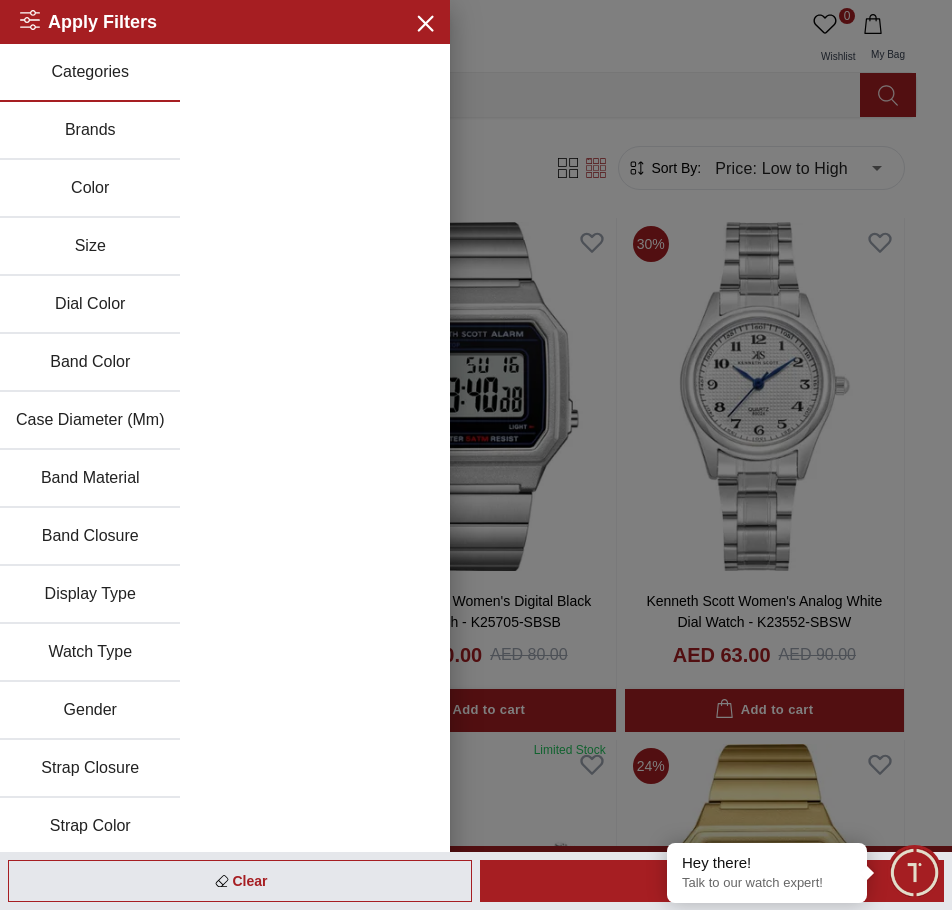 click on "Brands" at bounding box center [90, 131] 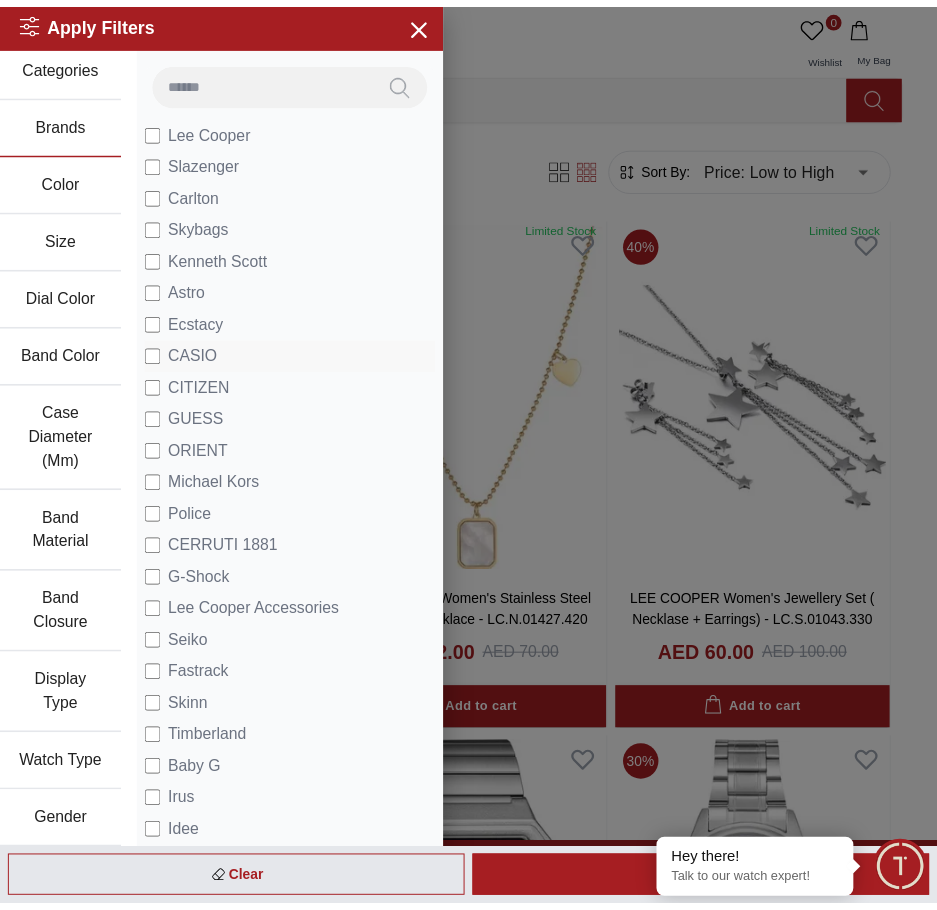 scroll, scrollTop: 0, scrollLeft: 0, axis: both 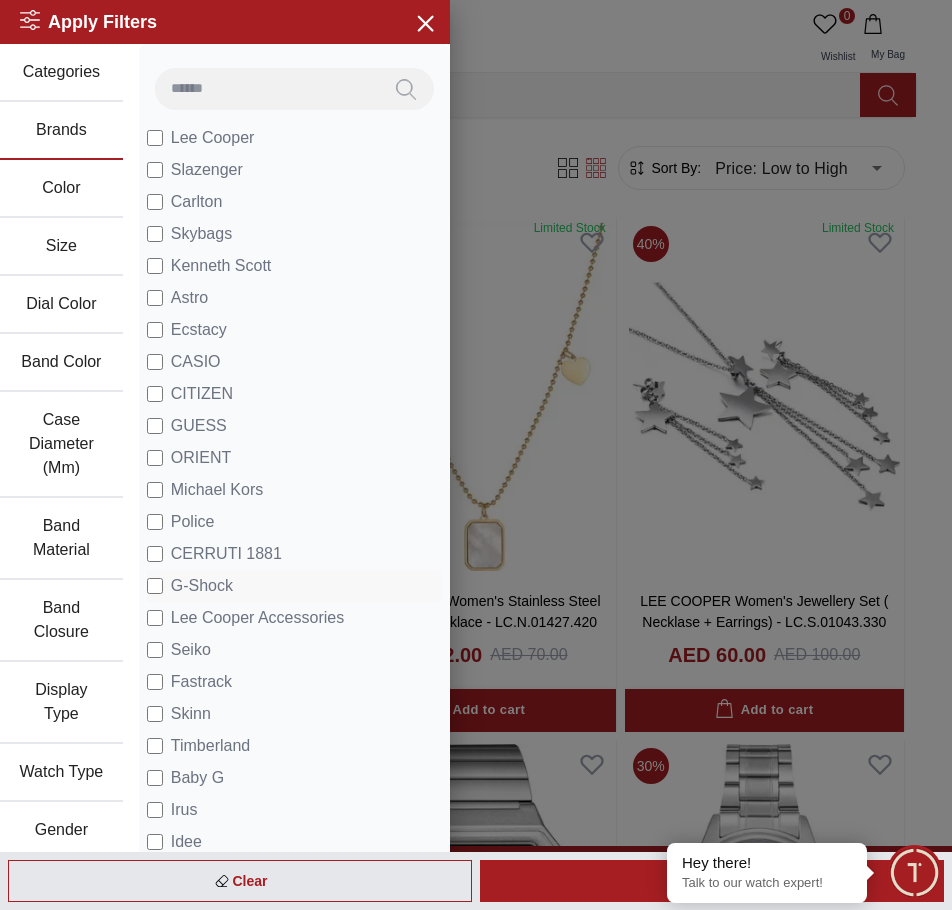 click on "G-Shock" at bounding box center [202, 586] 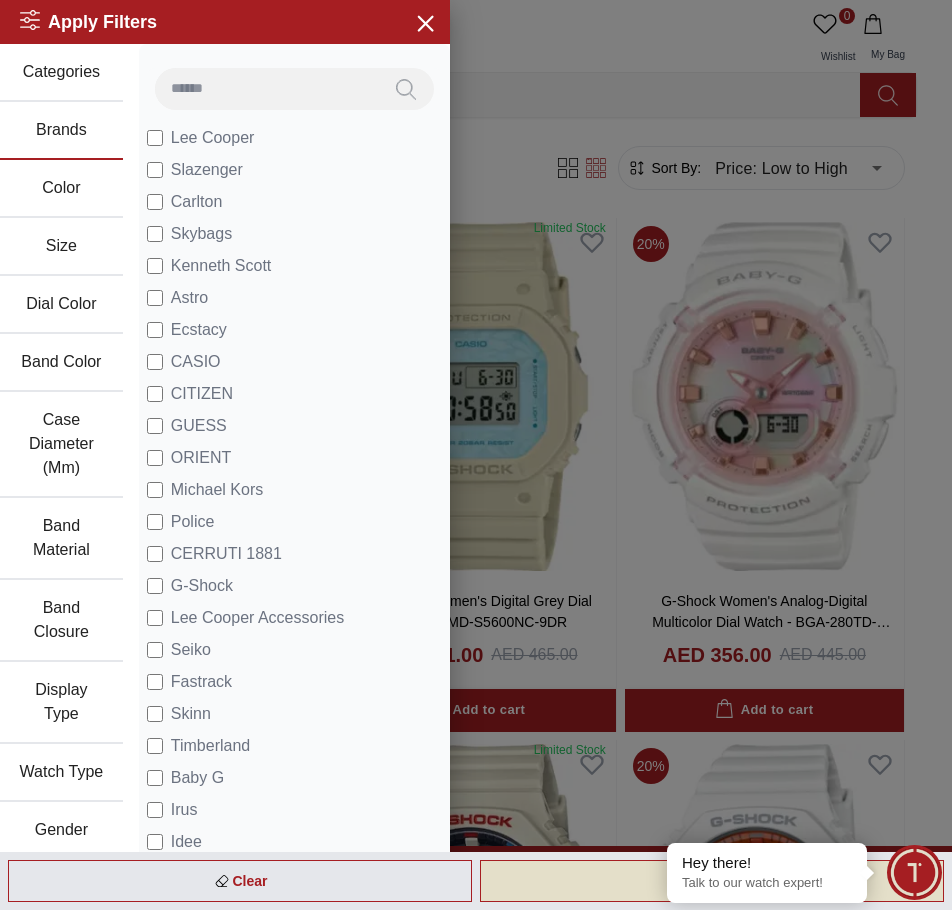 click on "Apply" at bounding box center (712, 881) 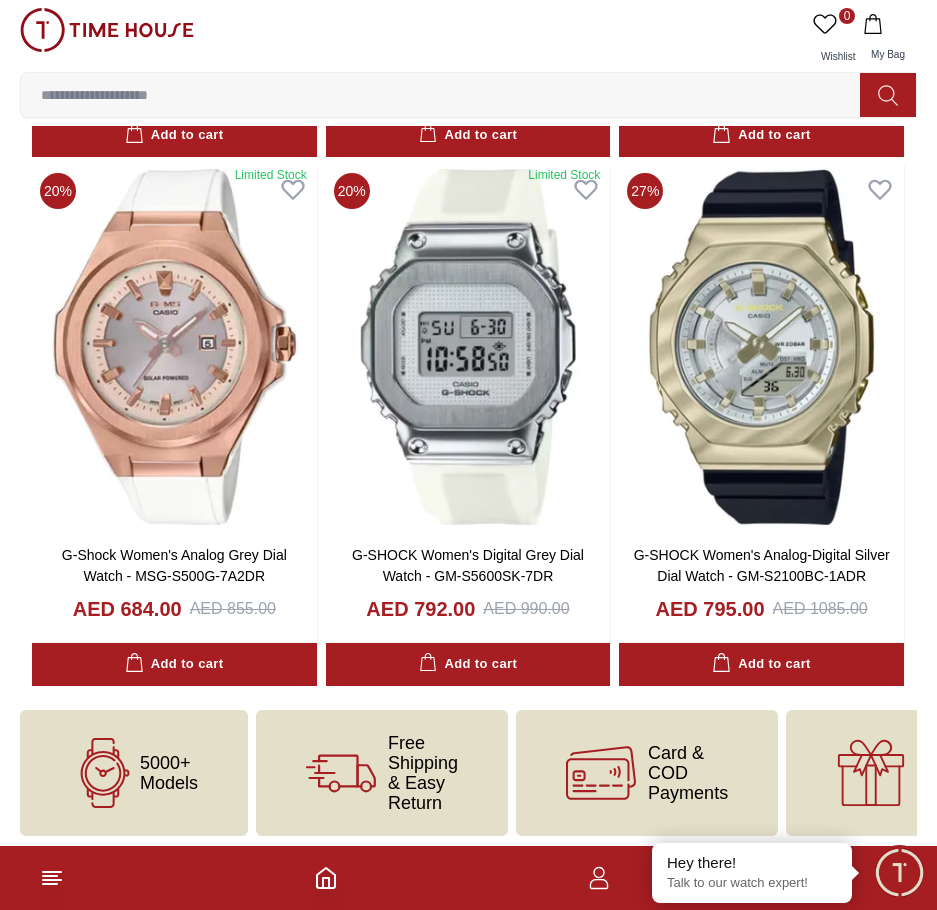 scroll, scrollTop: 1660, scrollLeft: 0, axis: vertical 